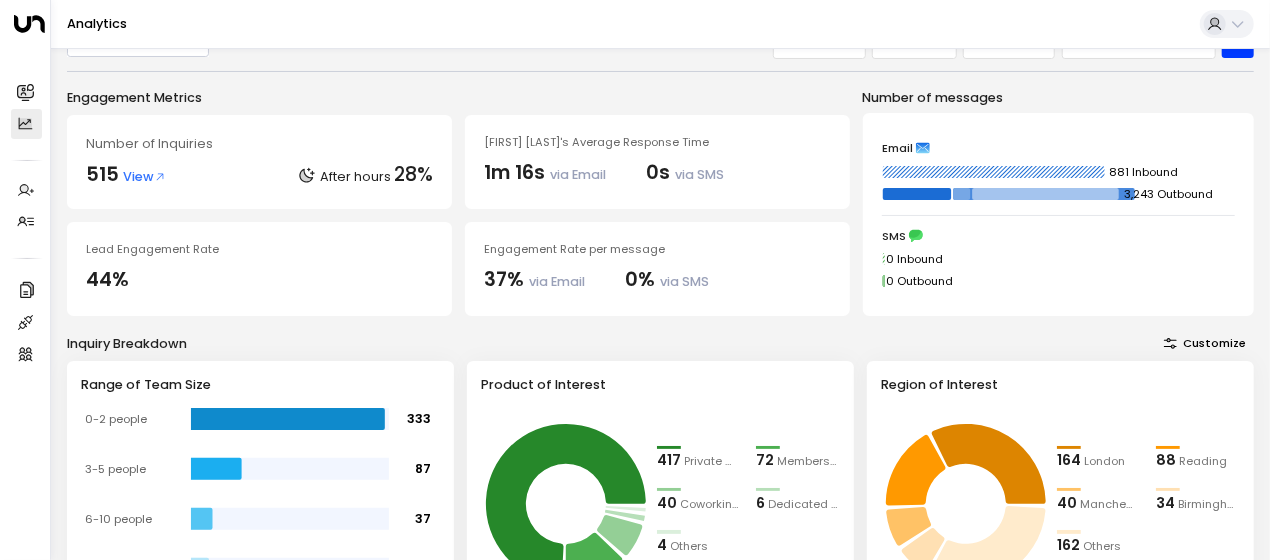 scroll, scrollTop: 0, scrollLeft: 0, axis: both 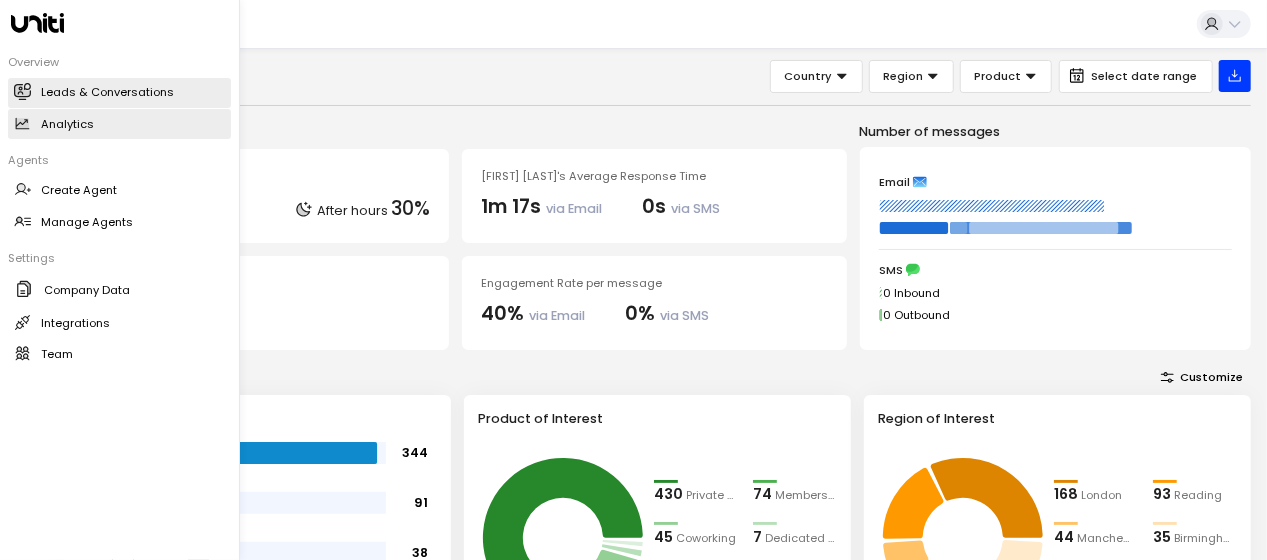 click on "Leads & Conversations" at bounding box center (107, 92) 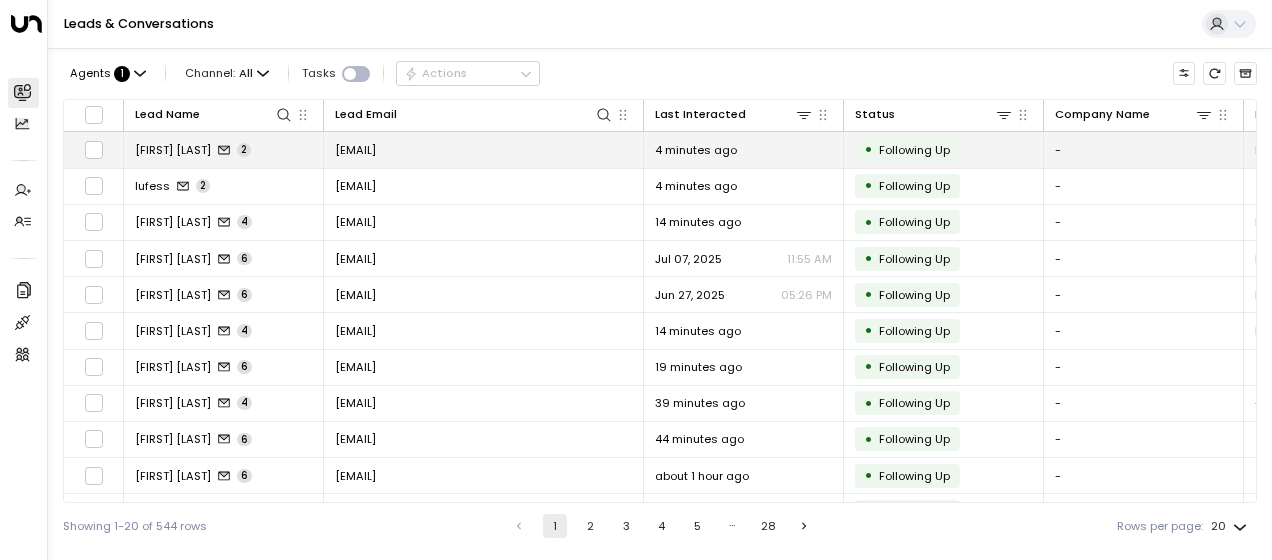 click on "[FIRST] [LAST] 2" at bounding box center [224, 149] 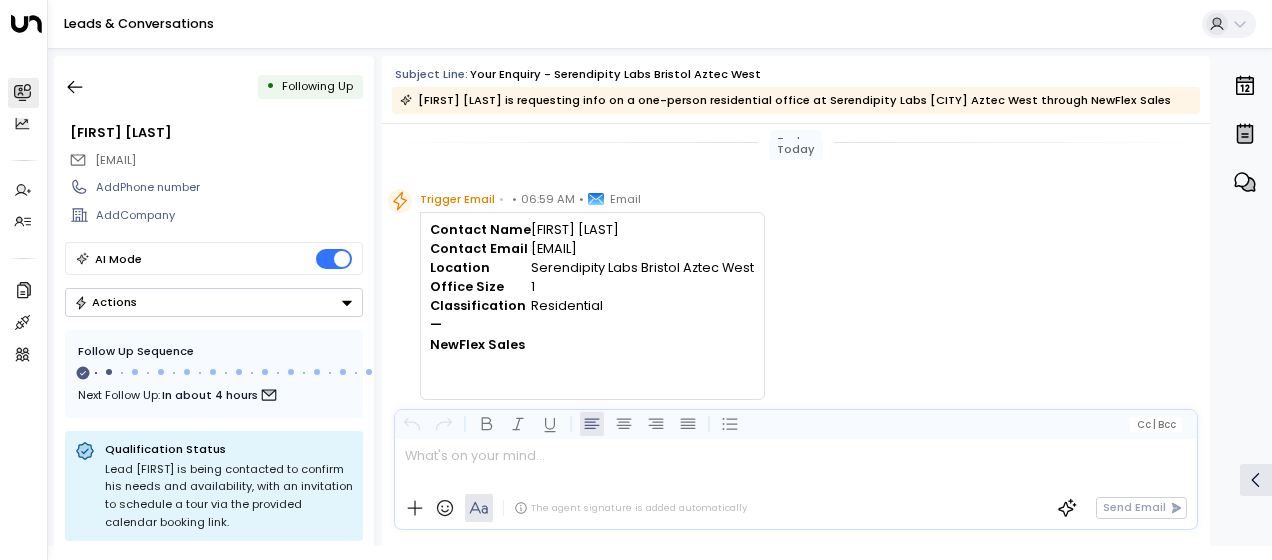 scroll, scrollTop: 0, scrollLeft: 0, axis: both 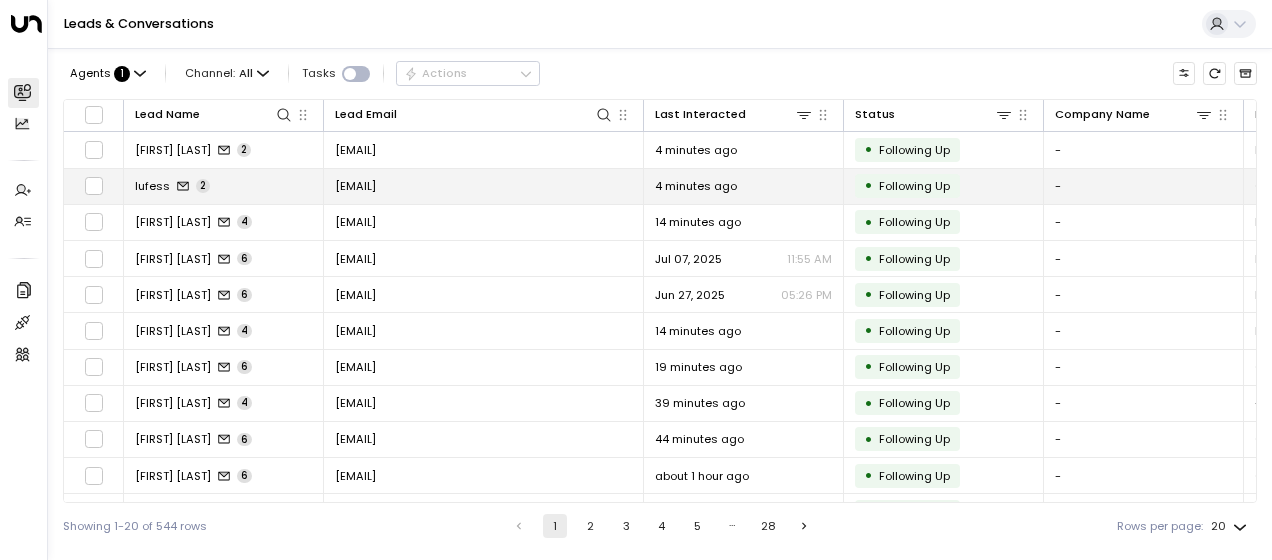 click on "lufess 2" at bounding box center (224, 186) 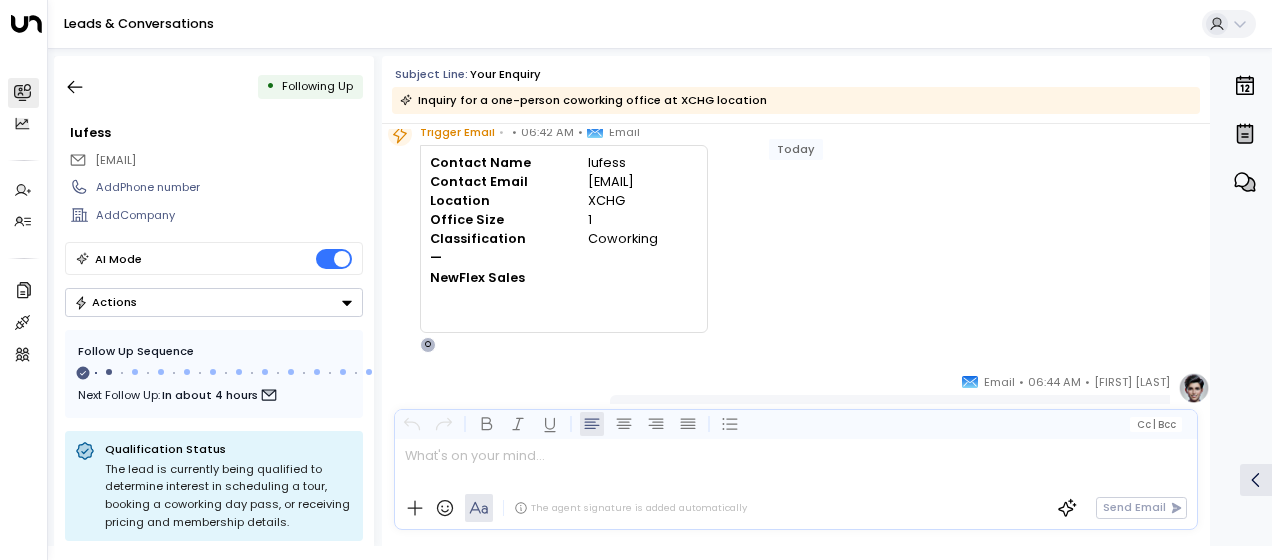 scroll, scrollTop: 83, scrollLeft: 0, axis: vertical 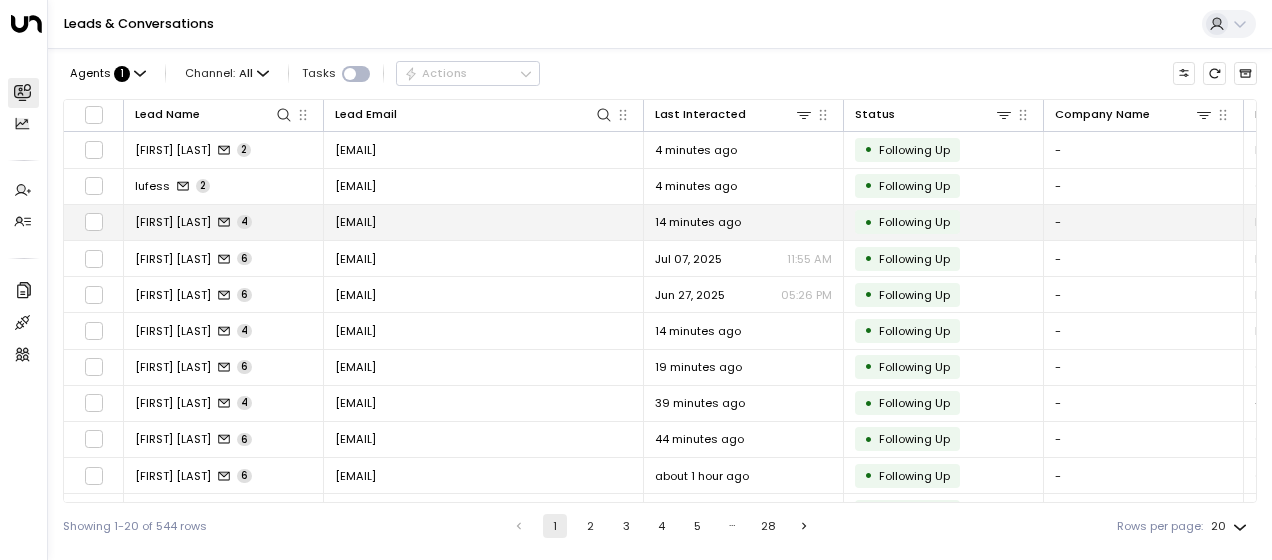 click on "[FIRST] [LAST] 4" at bounding box center (224, 222) 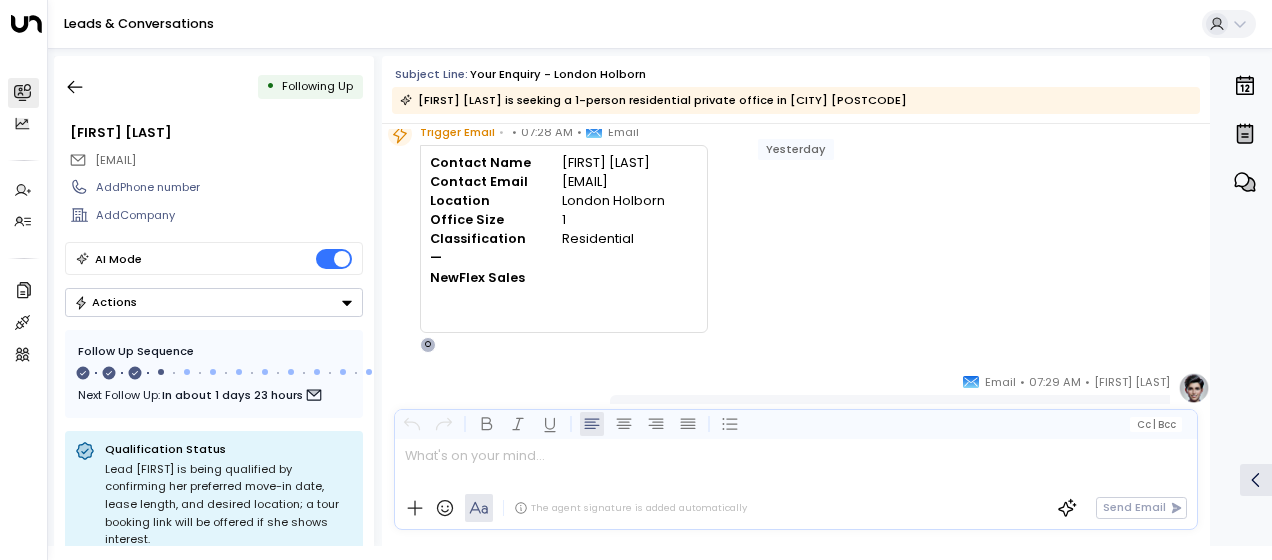 scroll, scrollTop: 0, scrollLeft: 0, axis: both 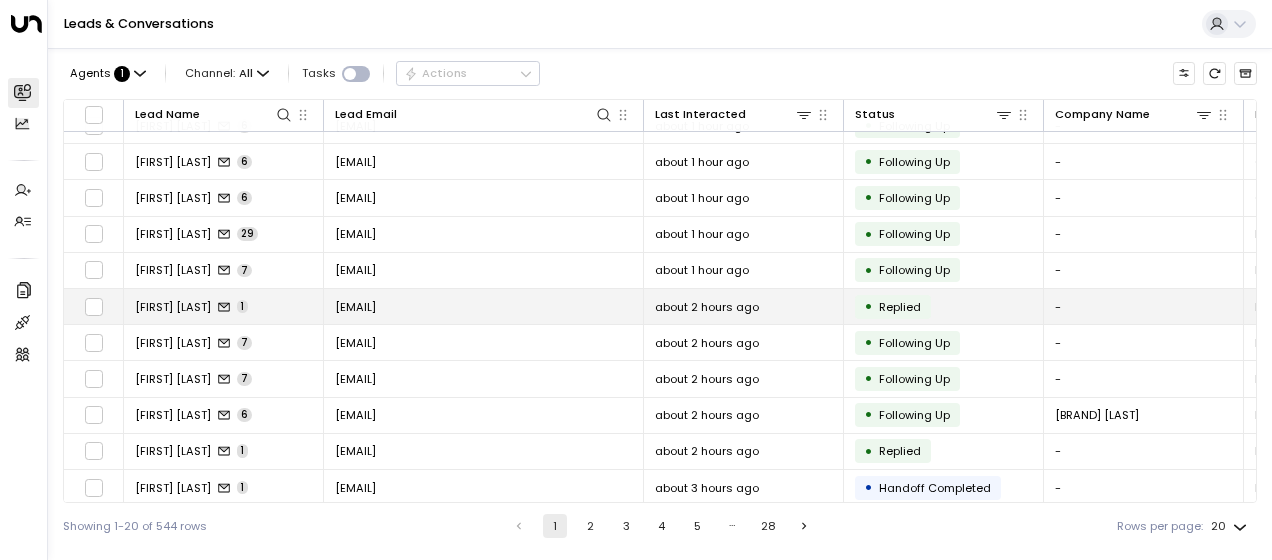 click on "[FIRST] [LAST]" at bounding box center [224, 306] 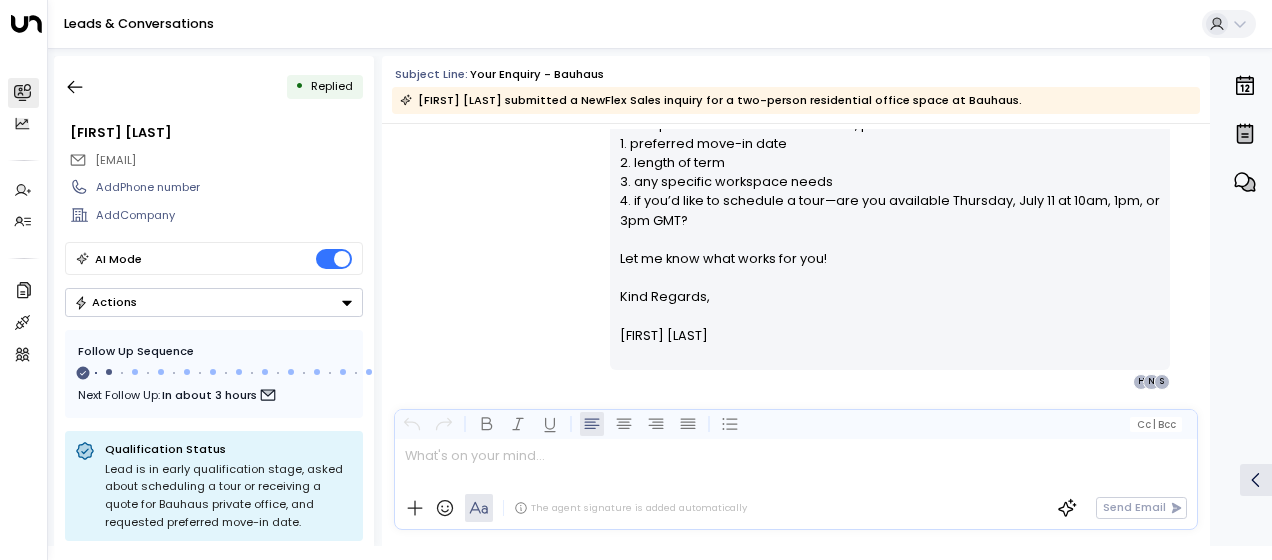 scroll, scrollTop: 0, scrollLeft: 0, axis: both 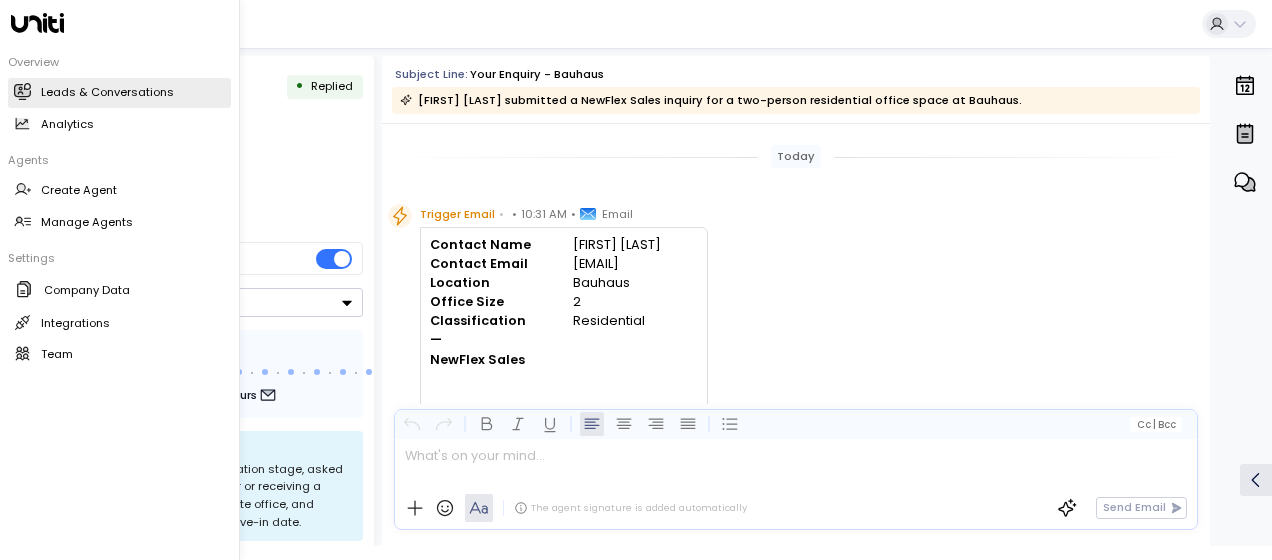 click on "Leads & Conversations" at bounding box center [107, 92] 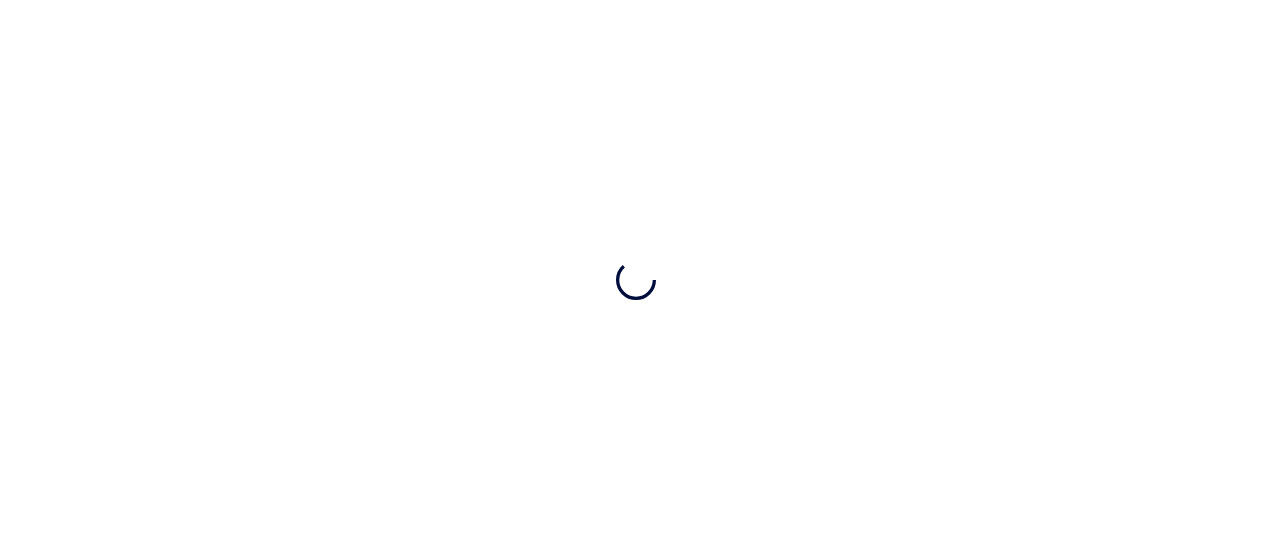 scroll, scrollTop: 0, scrollLeft: 0, axis: both 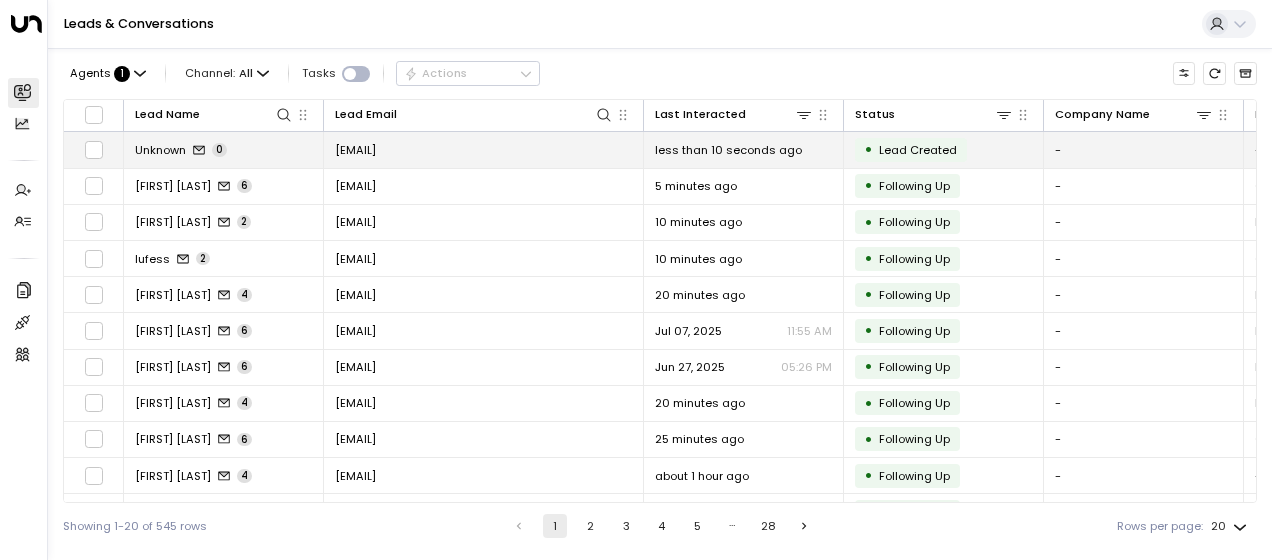 click on "Unknown 0" at bounding box center (224, 149) 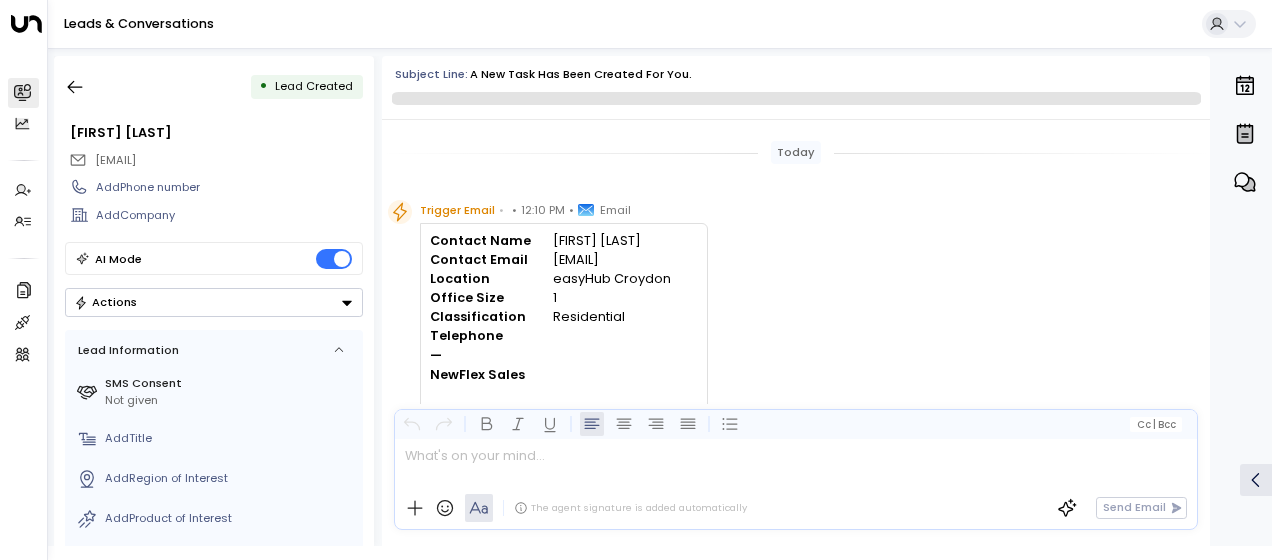 scroll, scrollTop: 44, scrollLeft: 0, axis: vertical 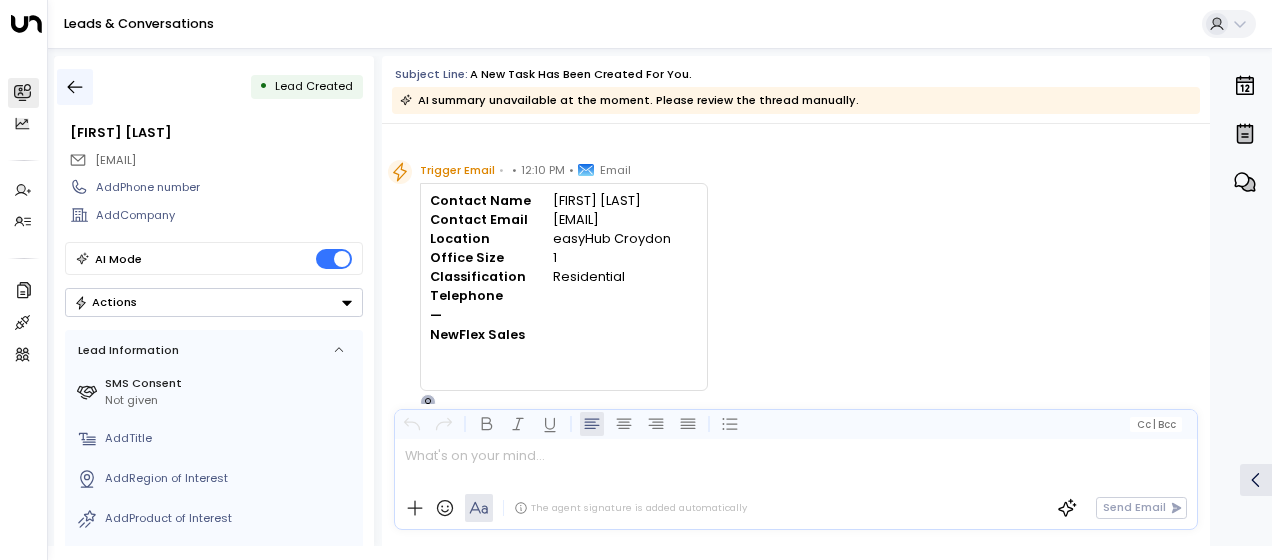 click at bounding box center [75, 87] 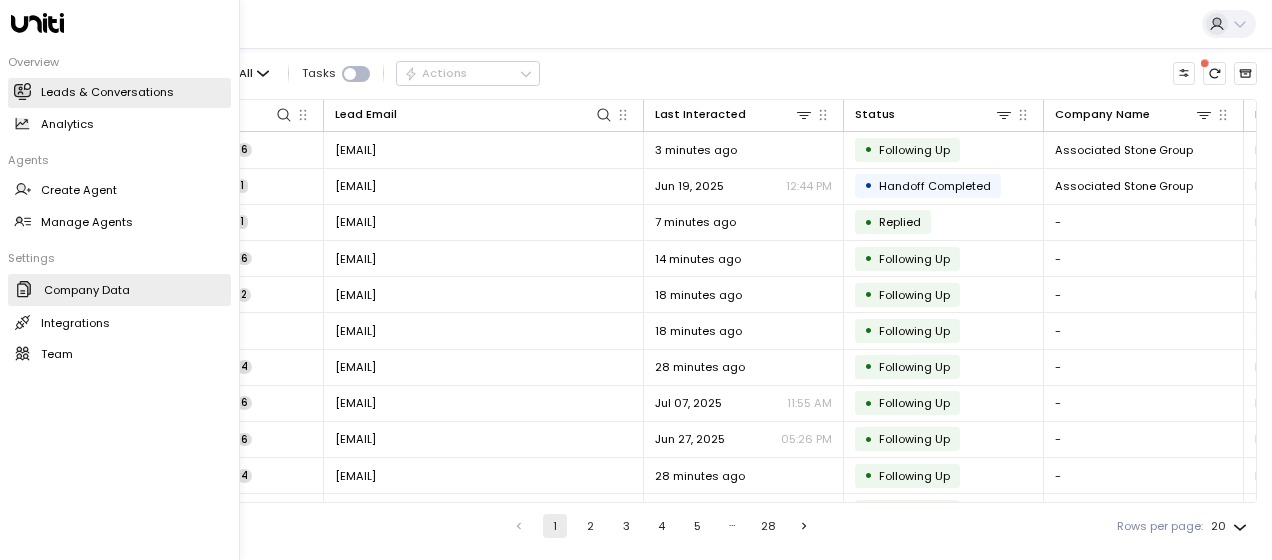click on "Company Data Company Data" at bounding box center (119, 290) 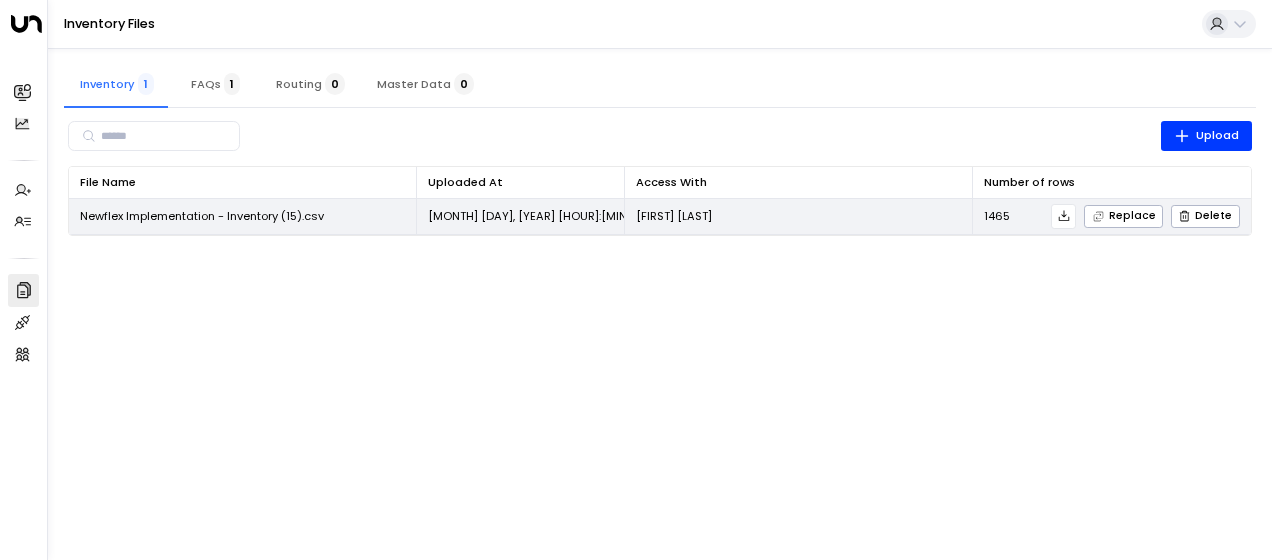 click on "Newflex Implementation - Inventory (15).csv" at bounding box center (202, 216) 